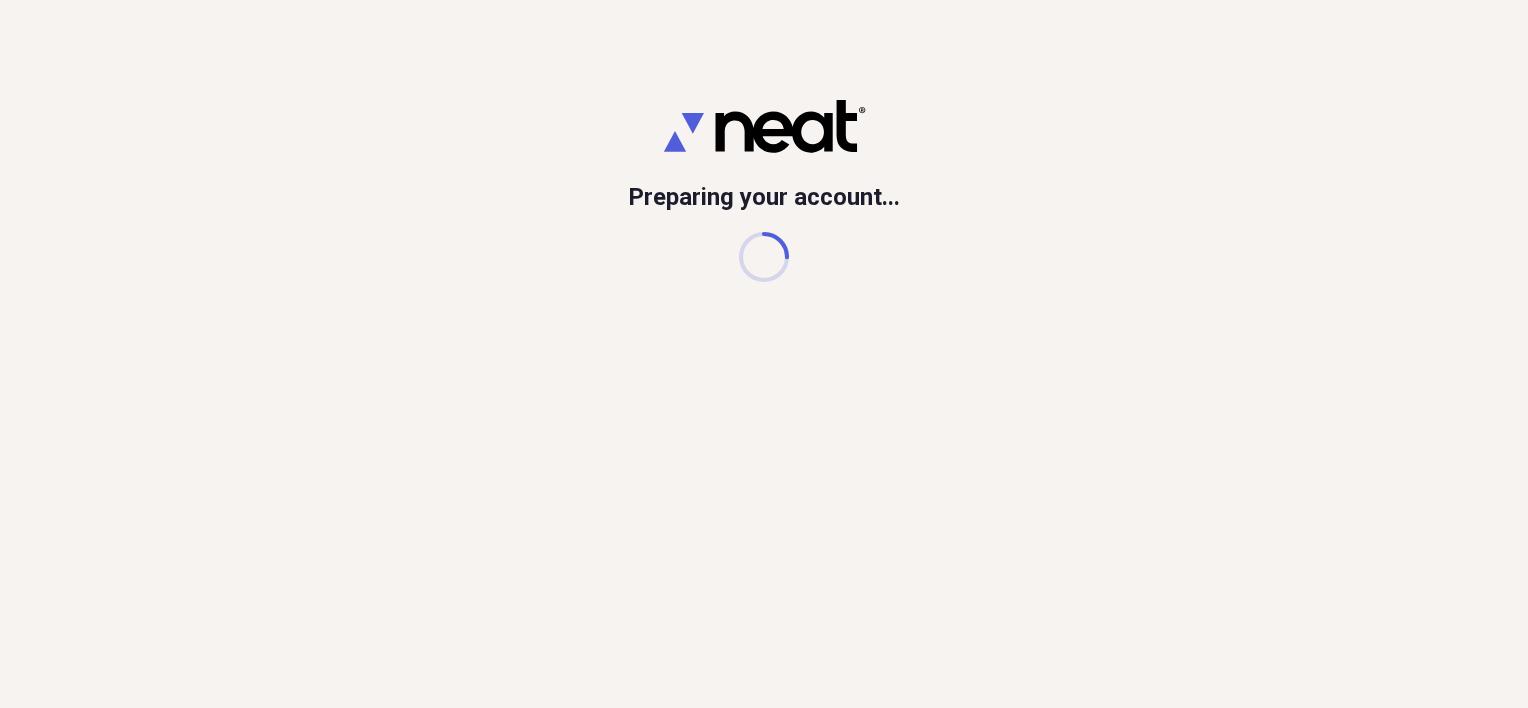 scroll, scrollTop: 0, scrollLeft: 0, axis: both 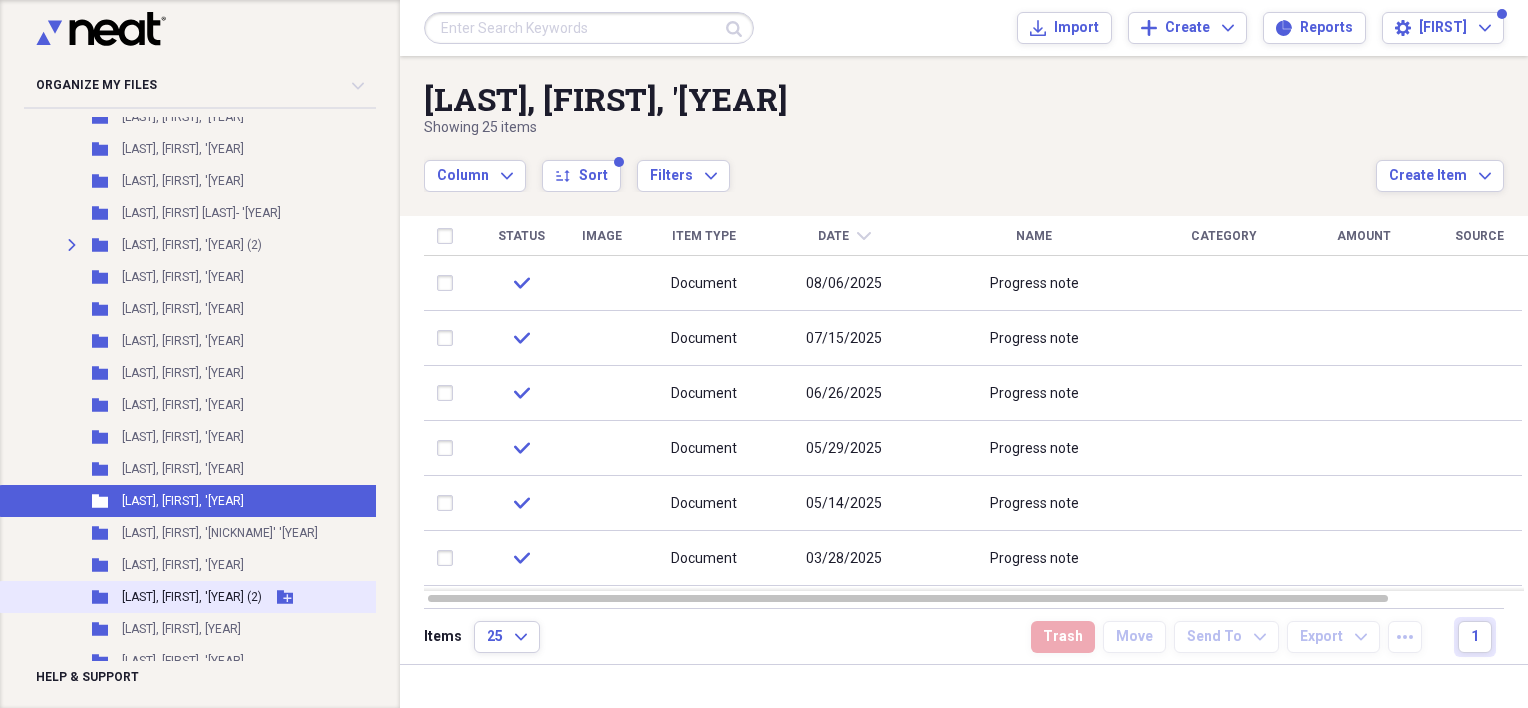 click on "[LAST], [FIRST], '[YEAR] (2)" at bounding box center (192, 597) 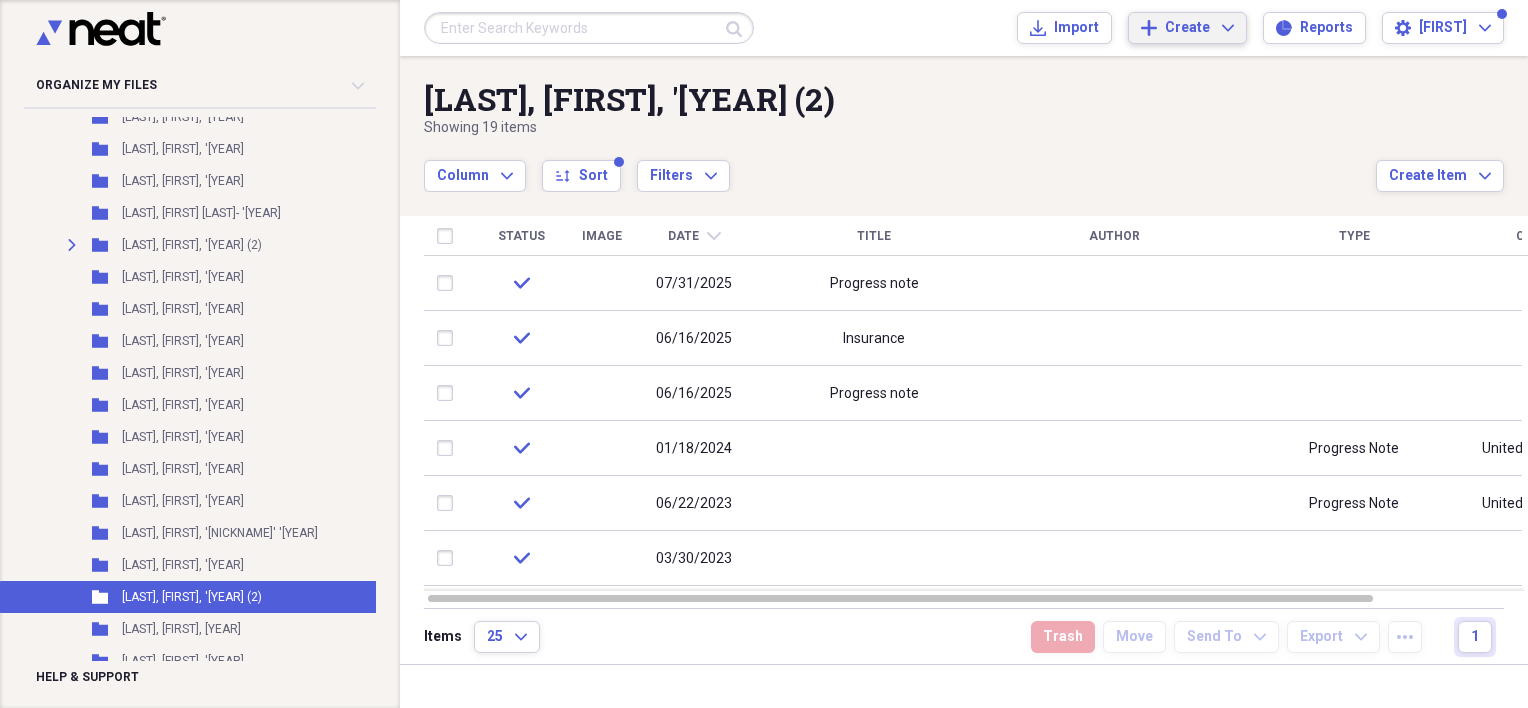click on "Expand" 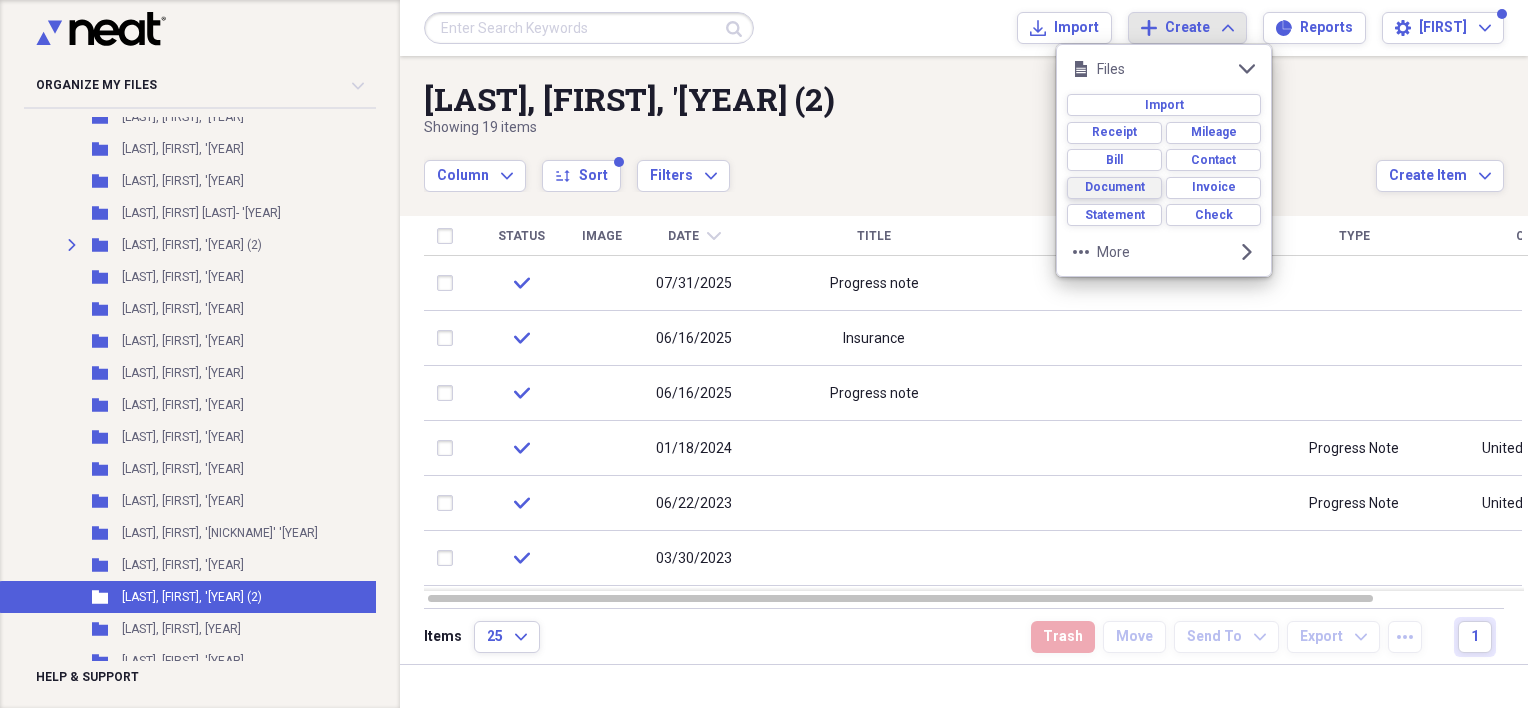 click on "Document" at bounding box center [1115, 187] 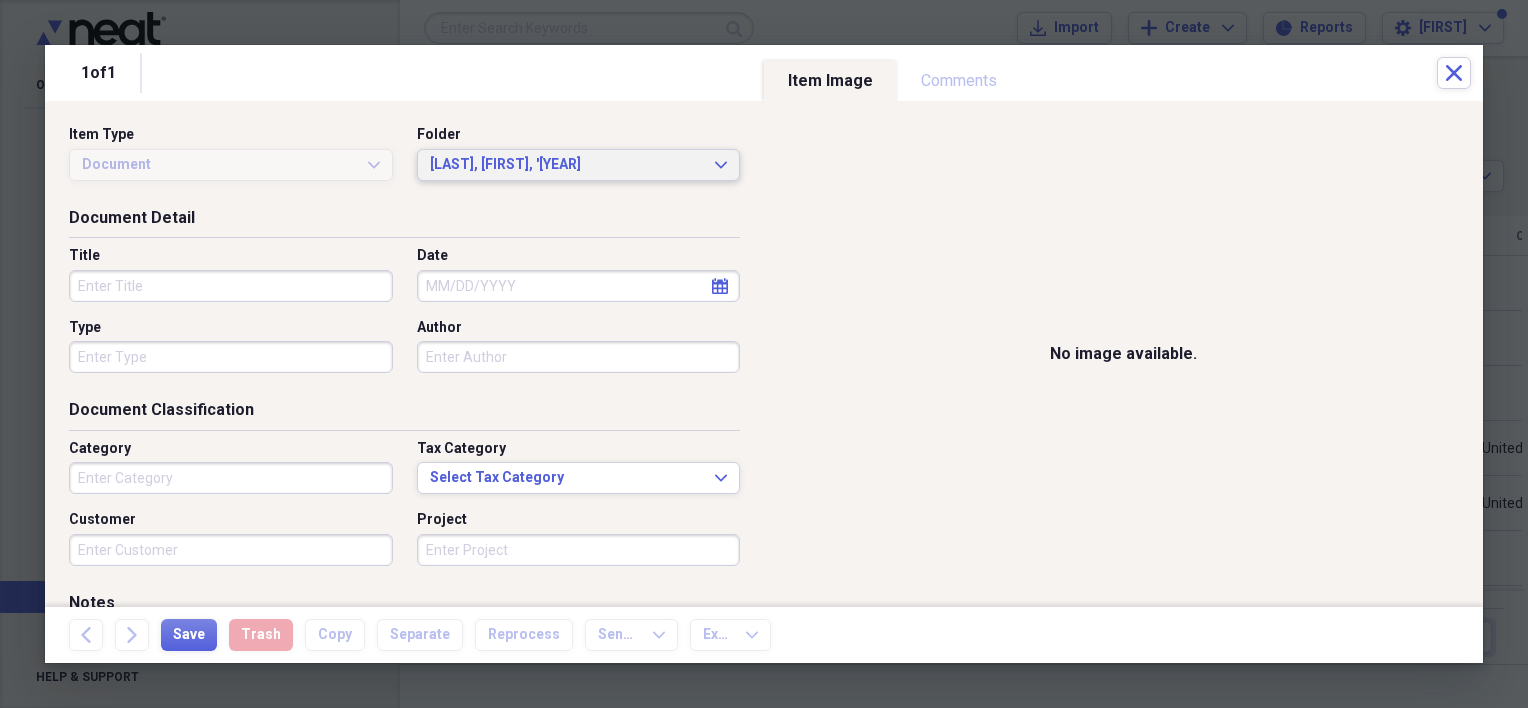 click on "[LAST], [FIRST], '[YEAR] Expand" at bounding box center [579, 165] 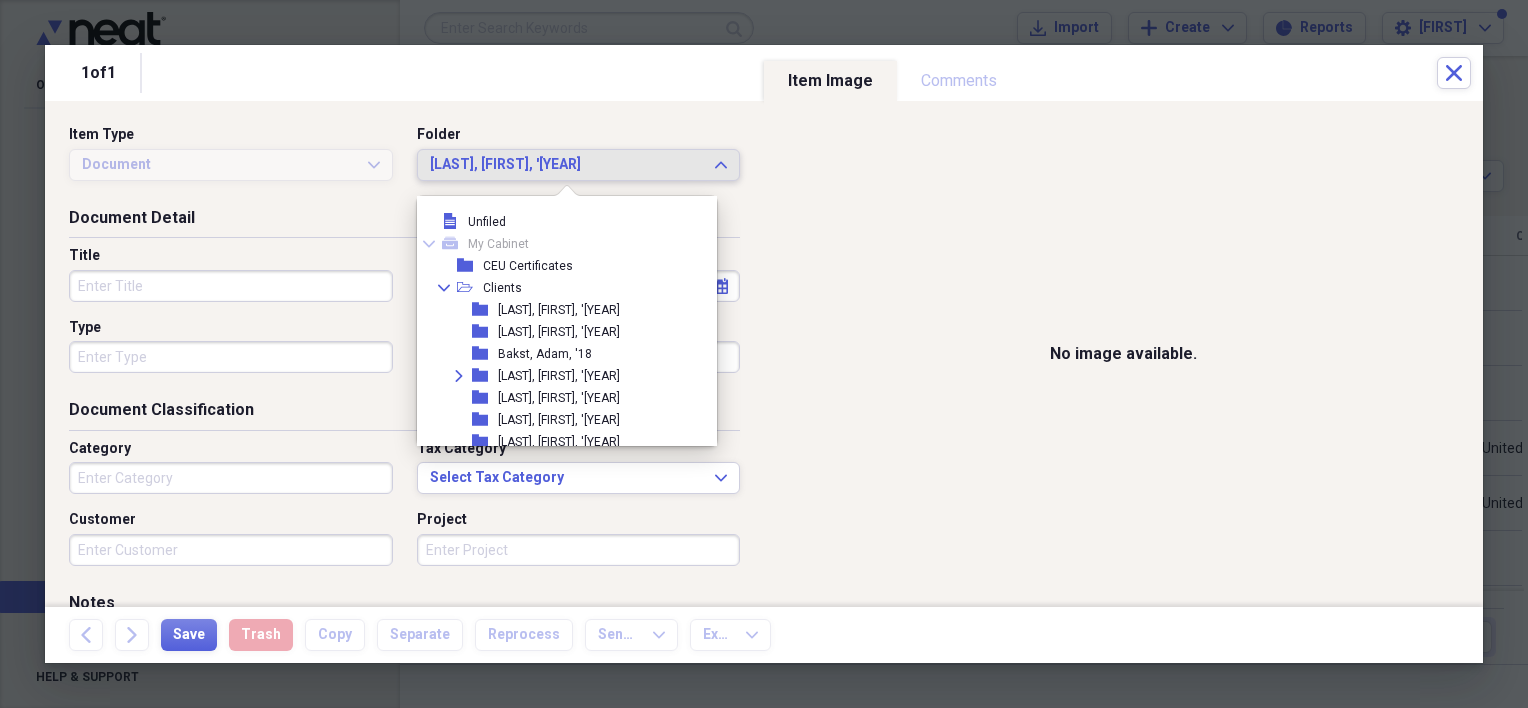 scroll, scrollTop: 363, scrollLeft: 0, axis: vertical 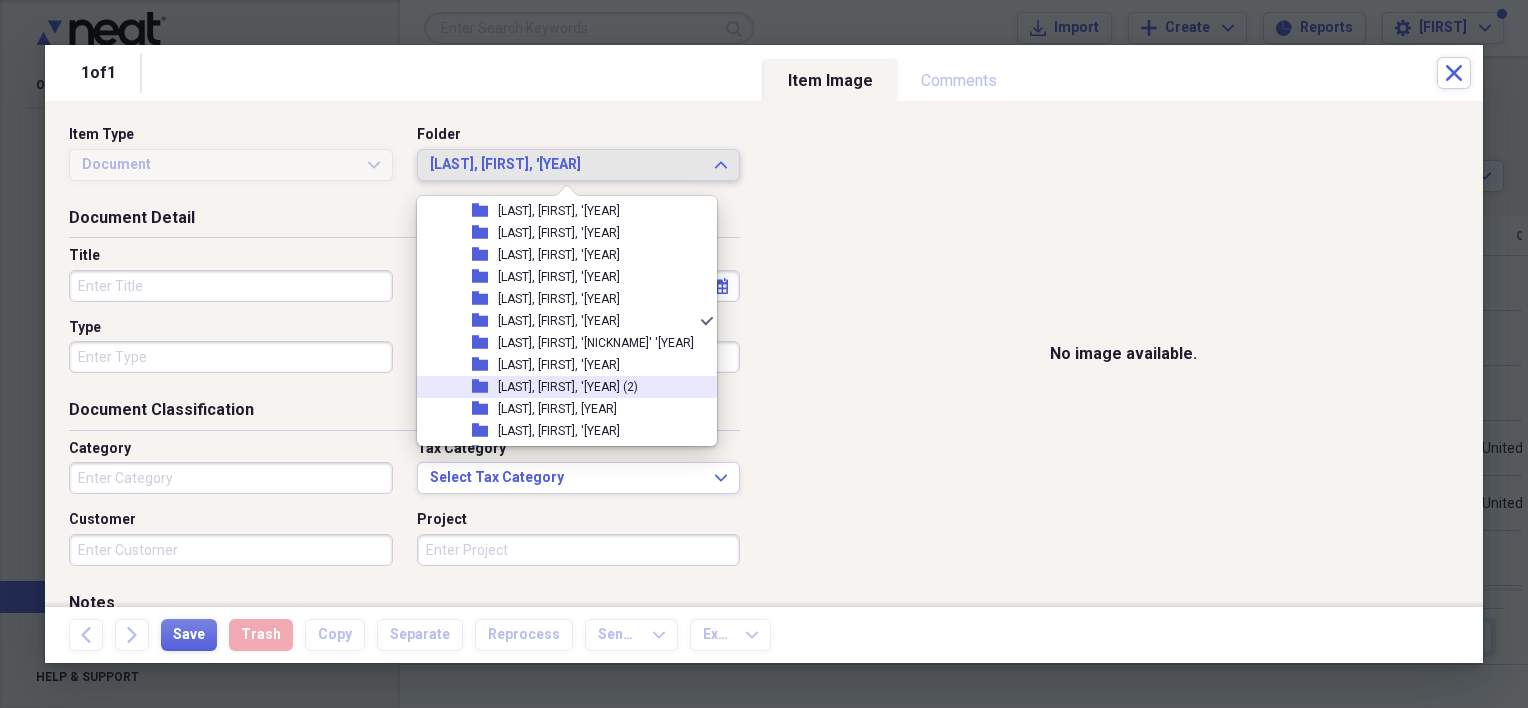 click on "[LAST], [FIRST], '[YEAR] (2)" at bounding box center (568, 387) 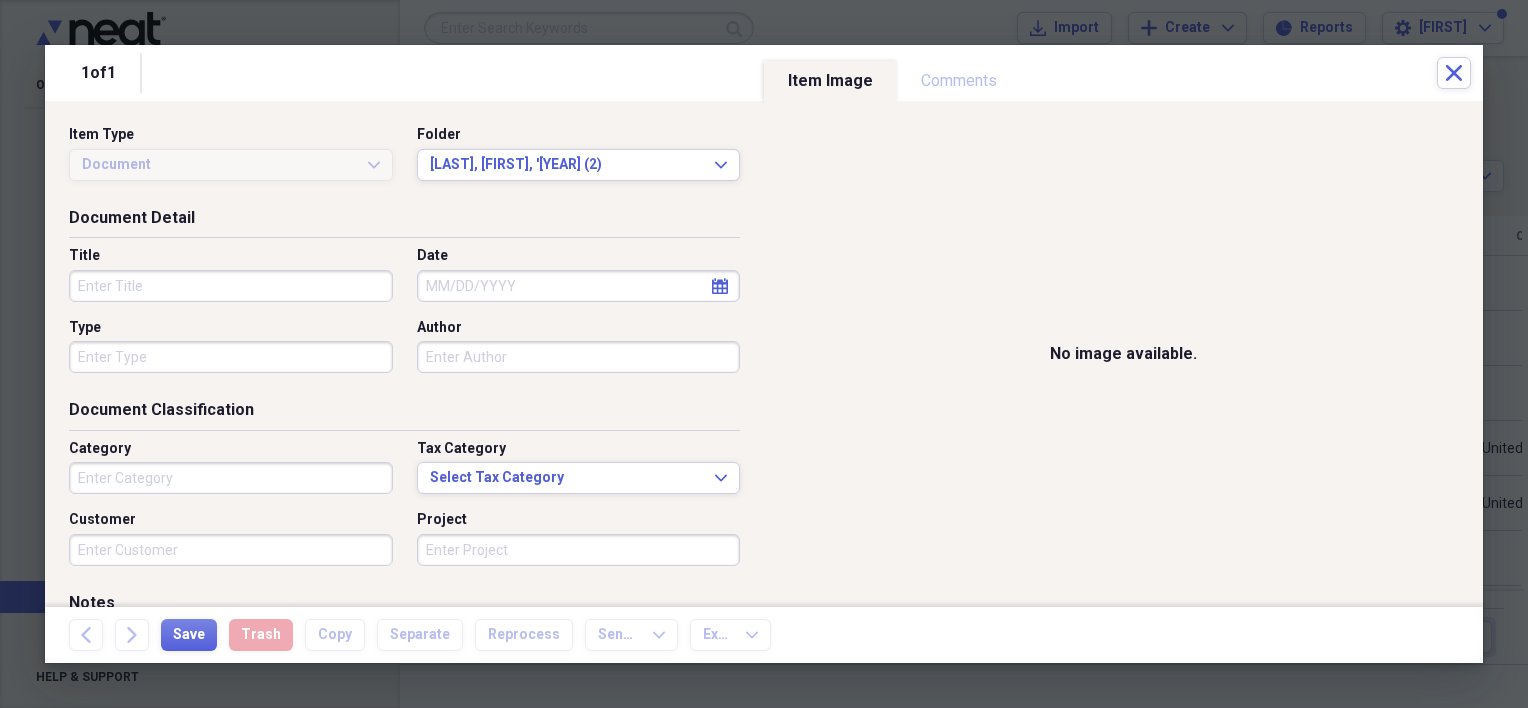click on "calendar" 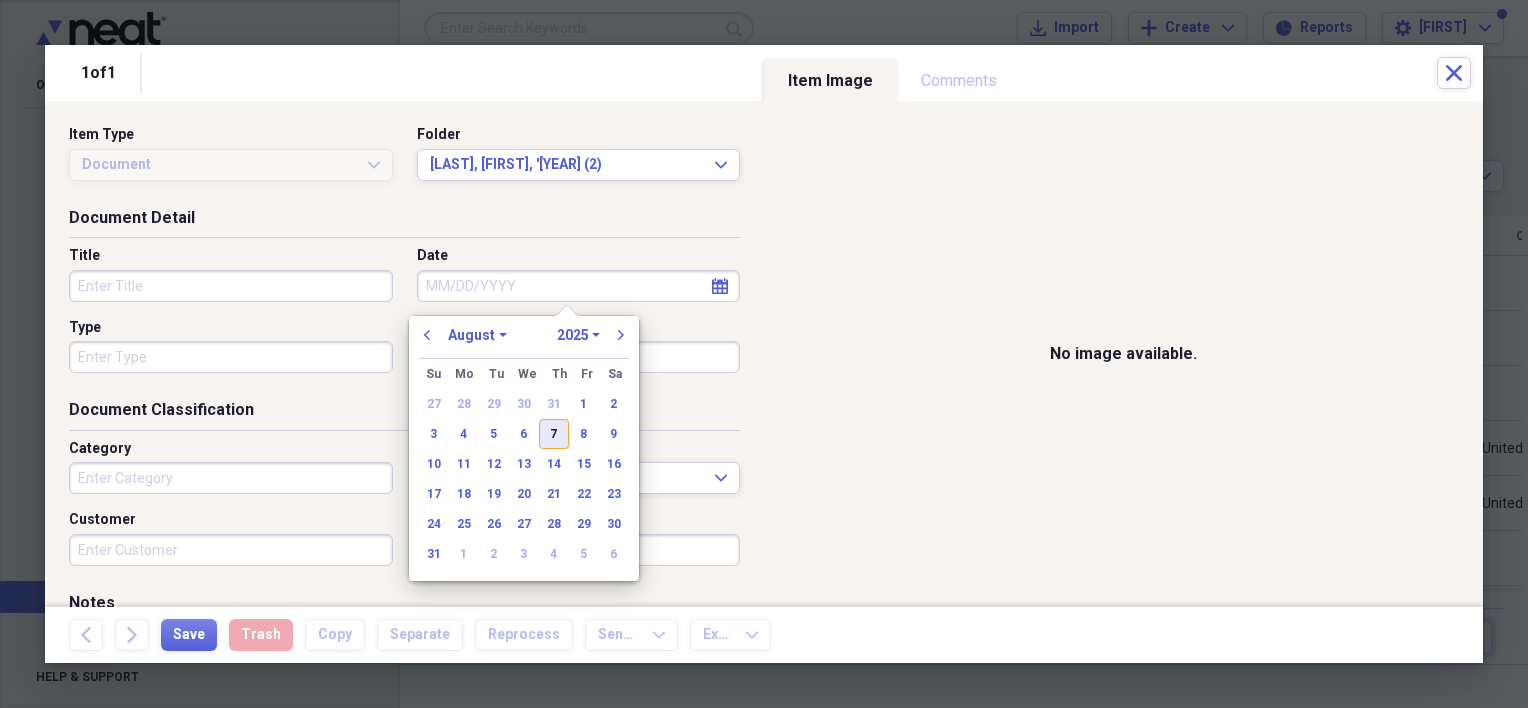 click on "7" at bounding box center (554, 434) 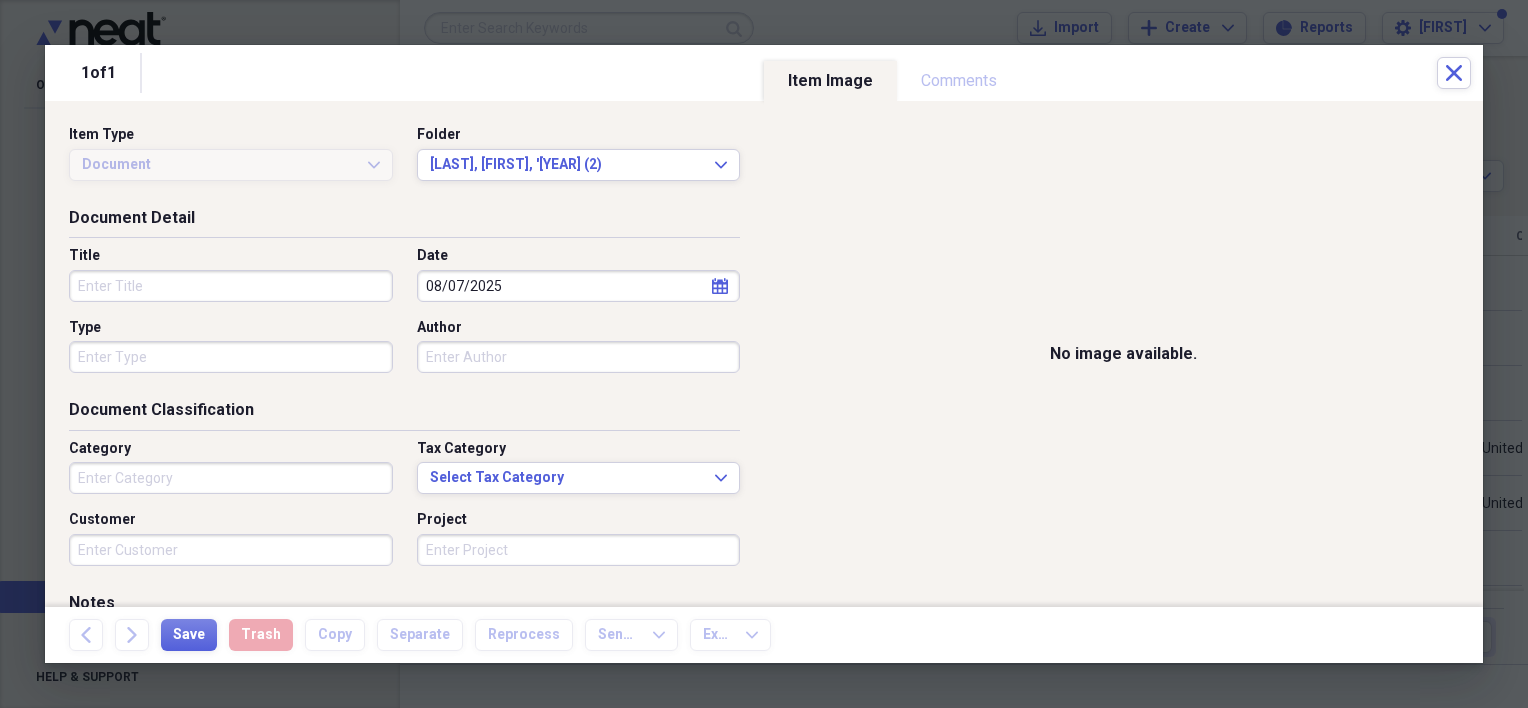 click on "Title" at bounding box center (231, 286) 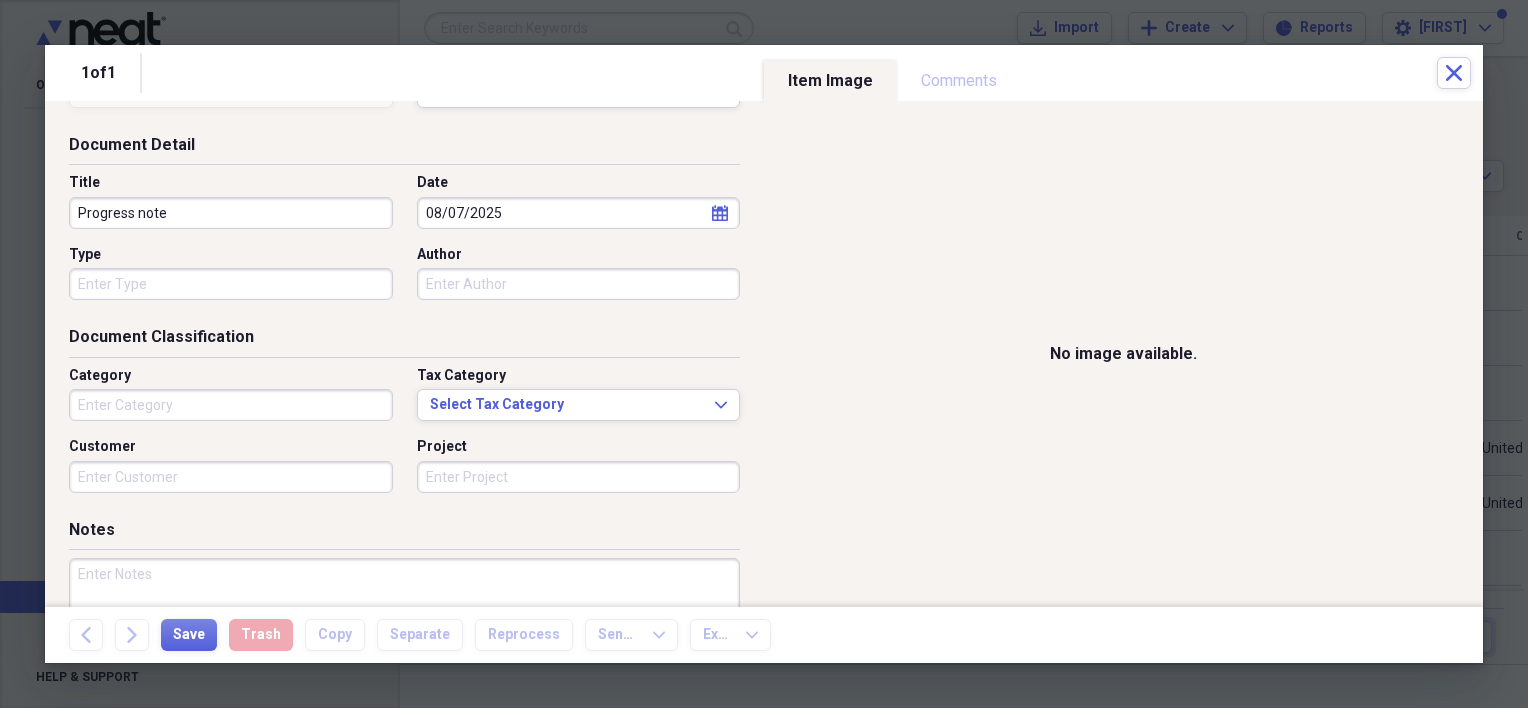 scroll, scrollTop: 200, scrollLeft: 0, axis: vertical 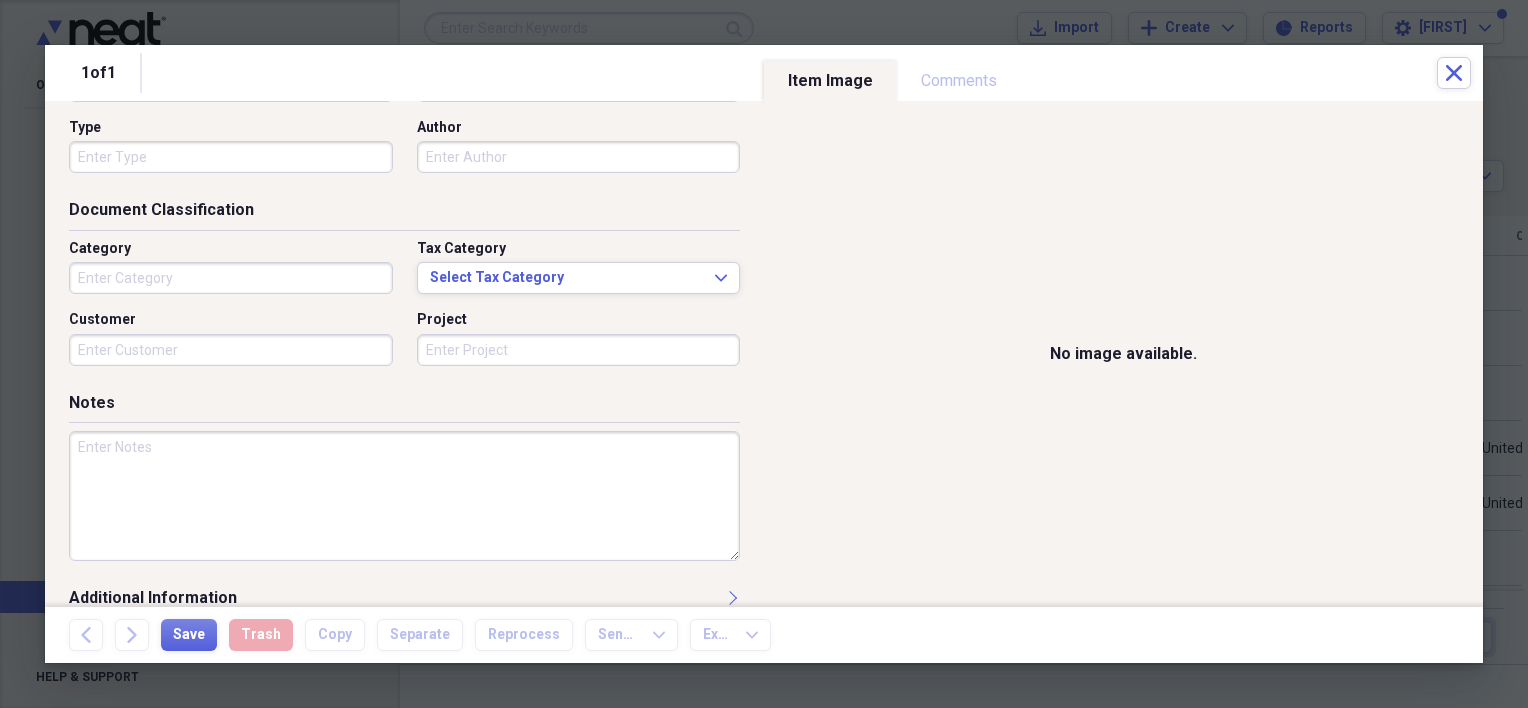 type on "Progress note" 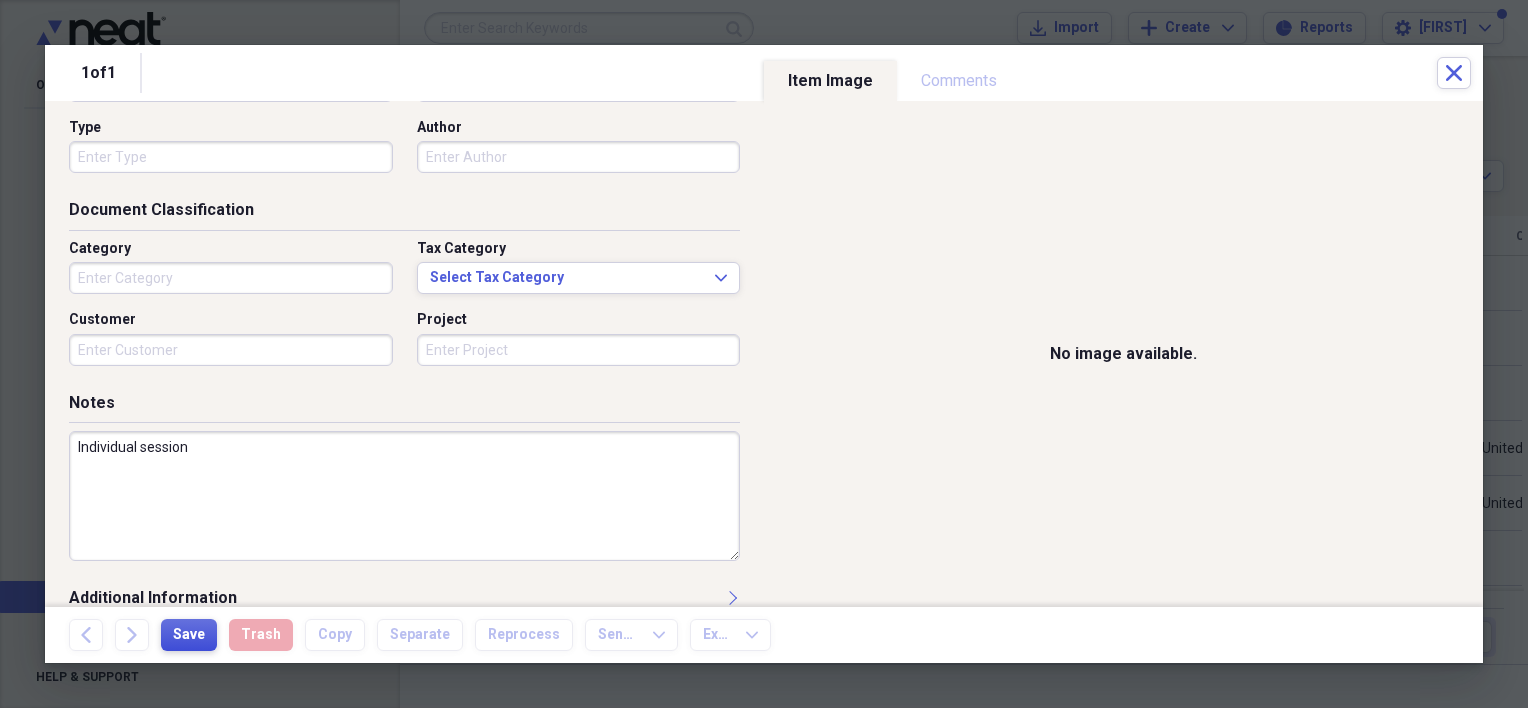 type on "Individual session" 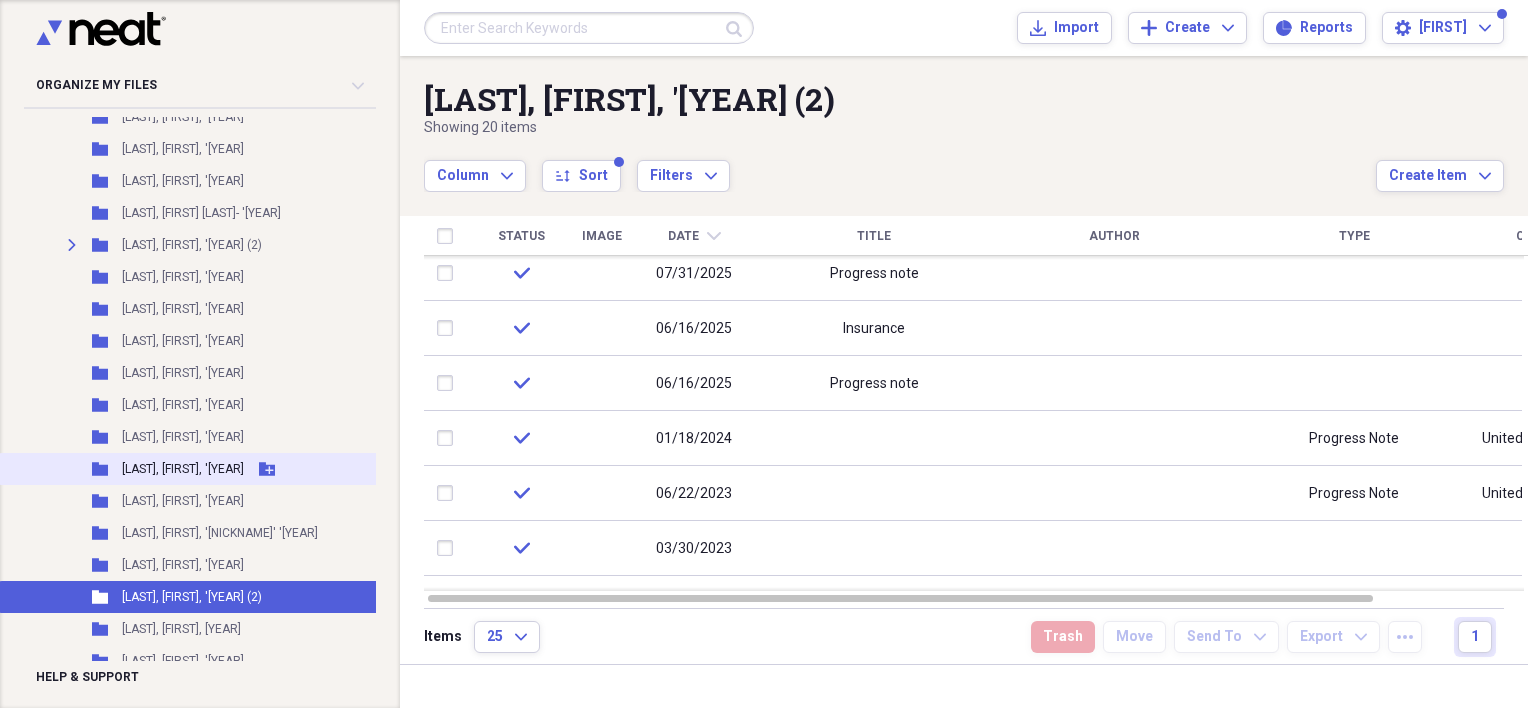click on "[LAST], [FIRST], '[YEAR]" at bounding box center (183, 469) 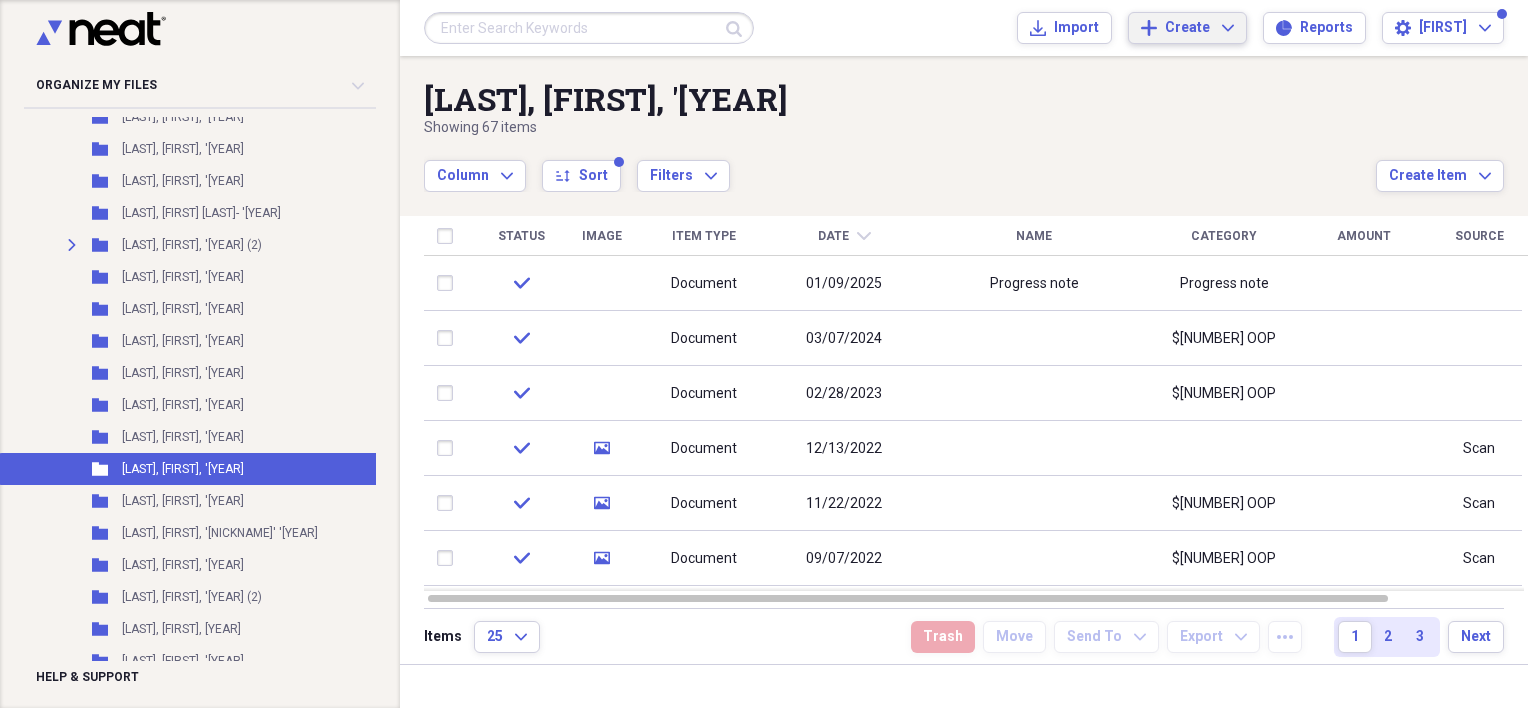 click on "Expand" 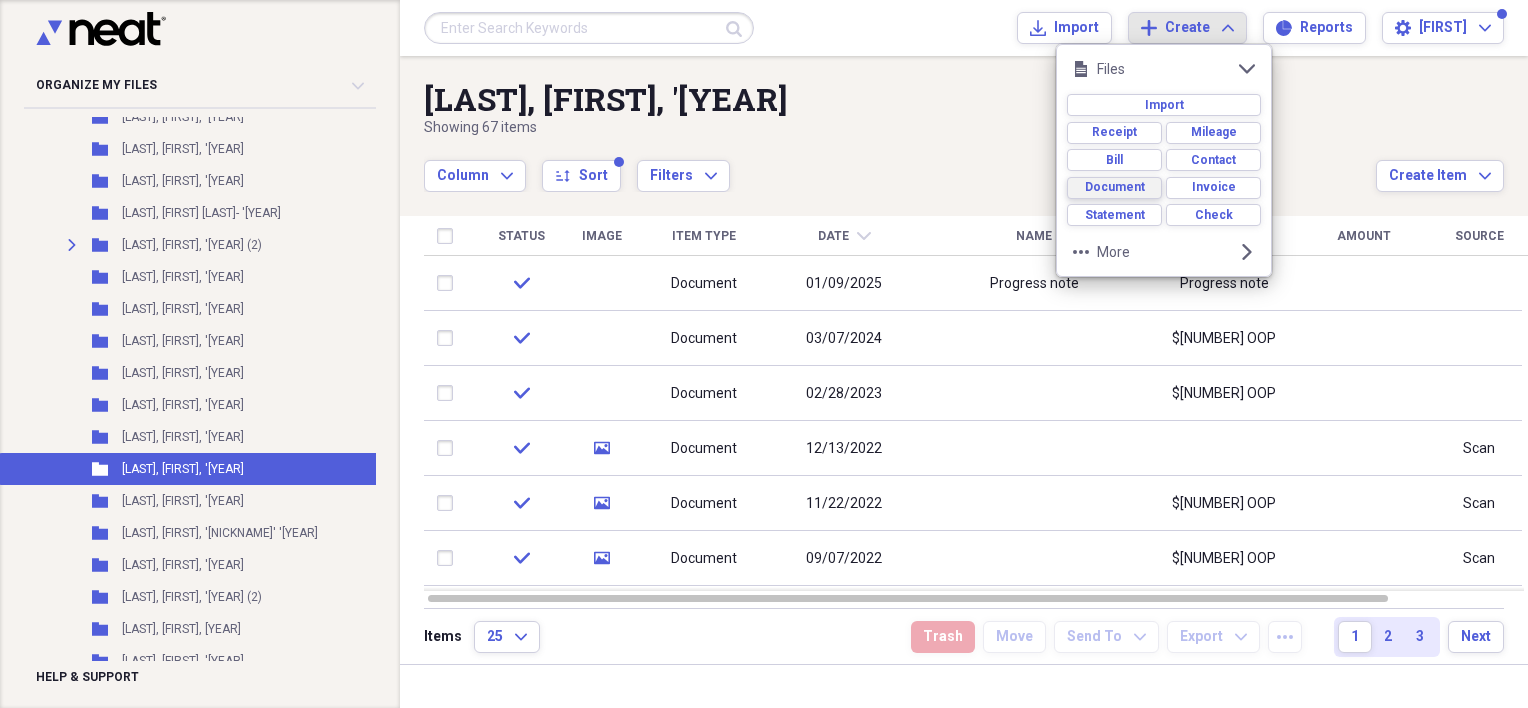 click on "Document" at bounding box center (1115, 187) 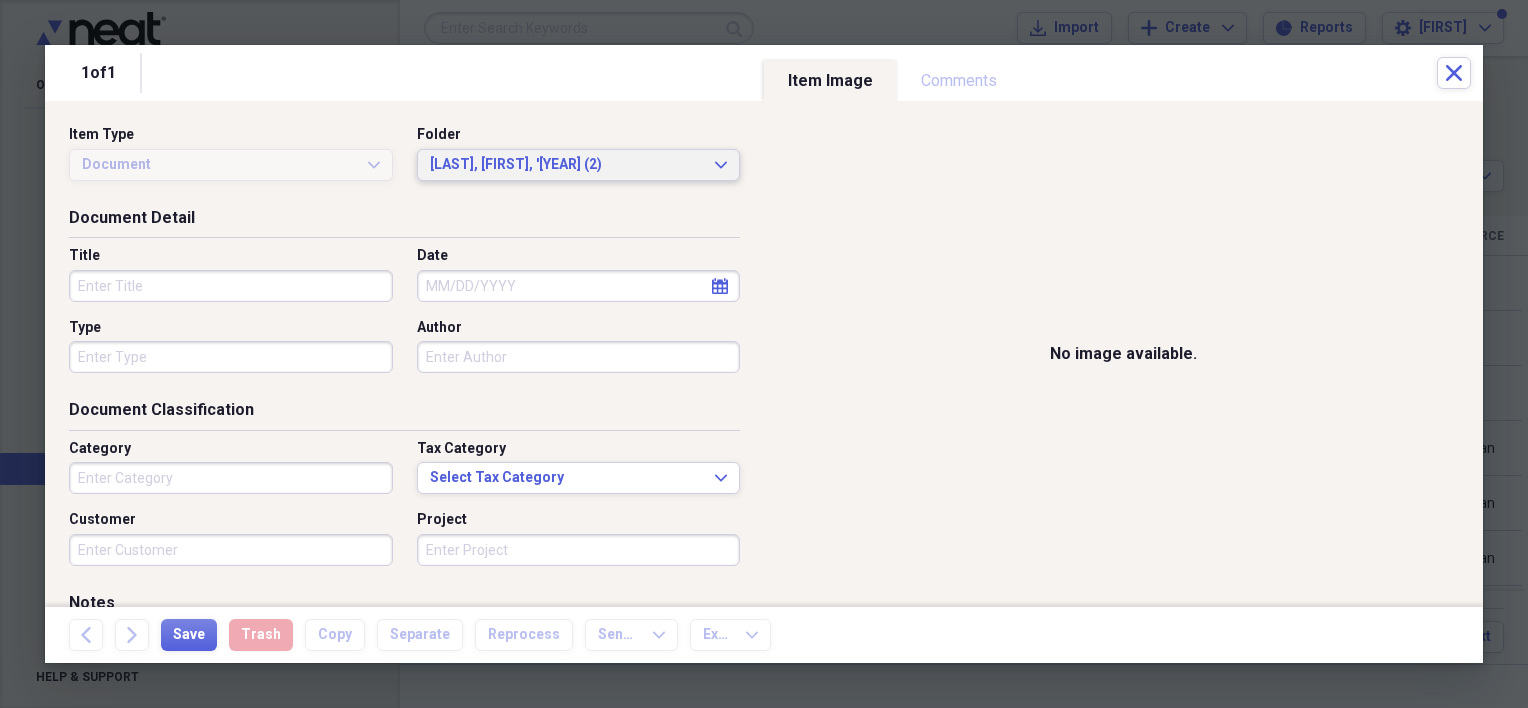 click on "[LAST], [FIRST], '[YEAR] (2) Expand" at bounding box center [579, 165] 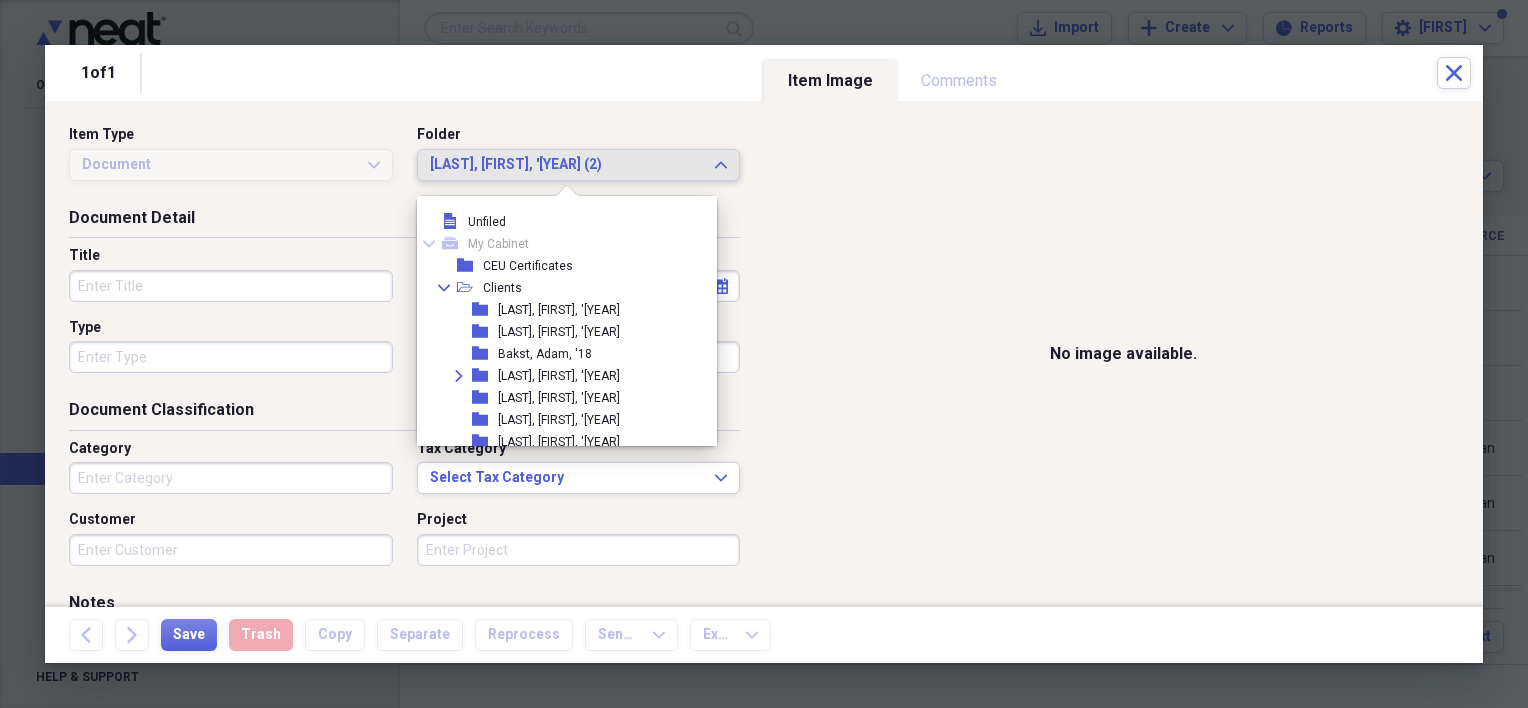 scroll, scrollTop: 428, scrollLeft: 0, axis: vertical 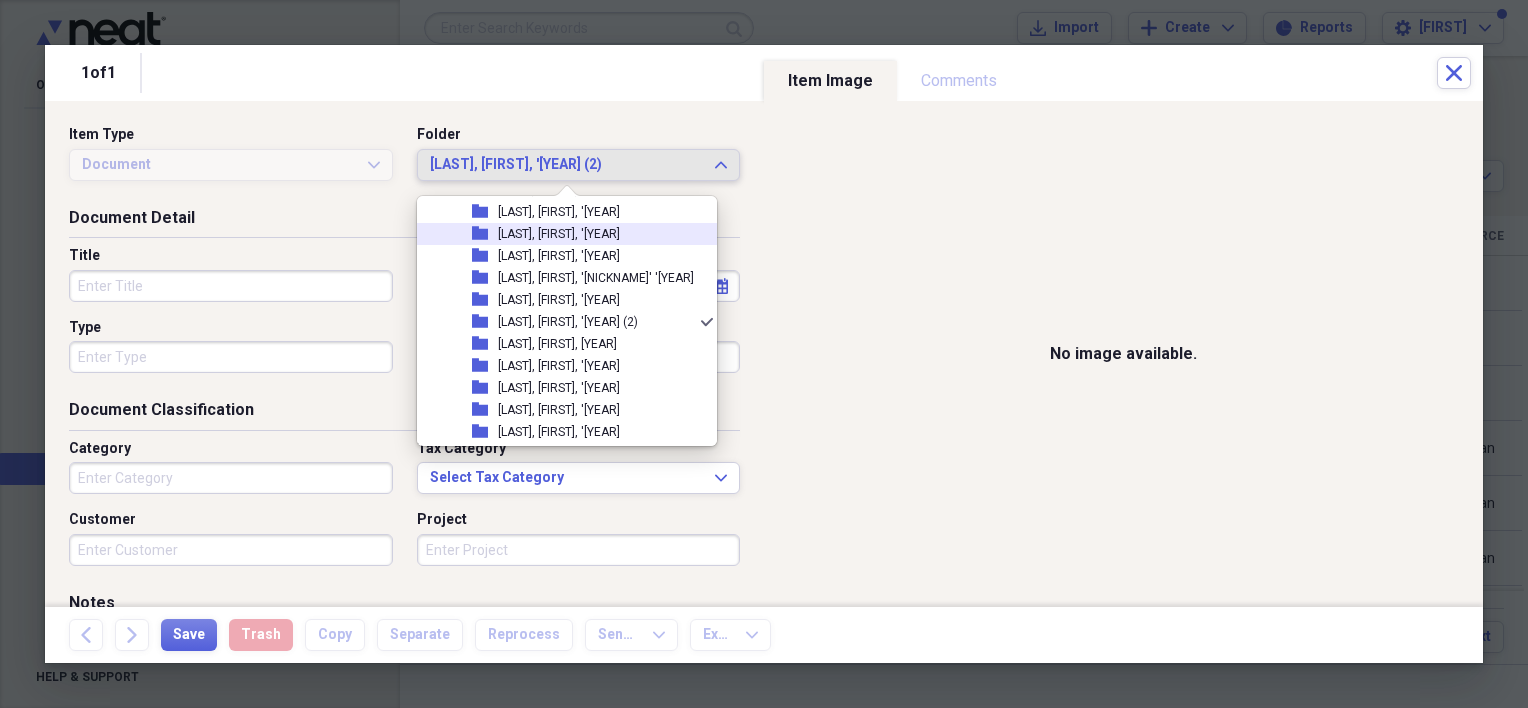 click on "[LAST], [FIRST], '[YEAR]" at bounding box center (559, 234) 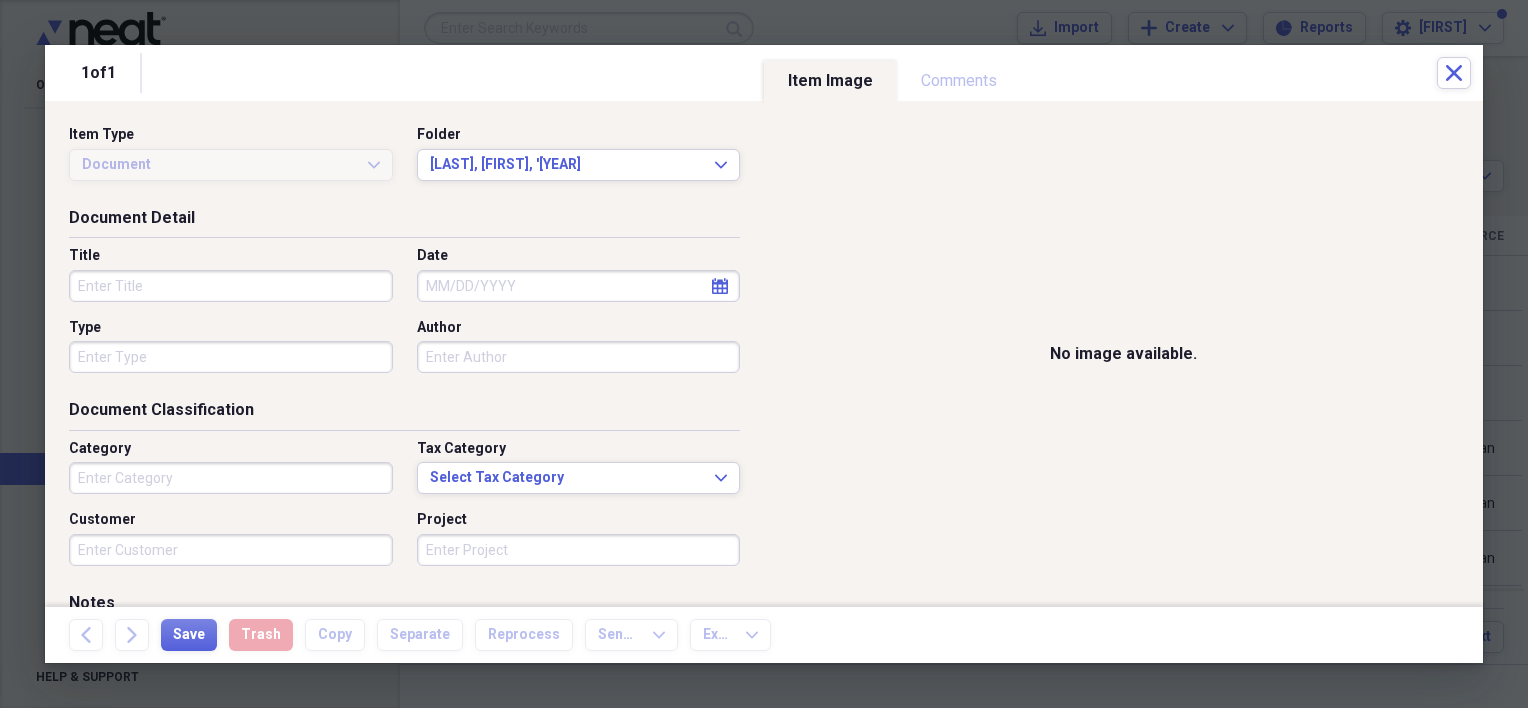 click 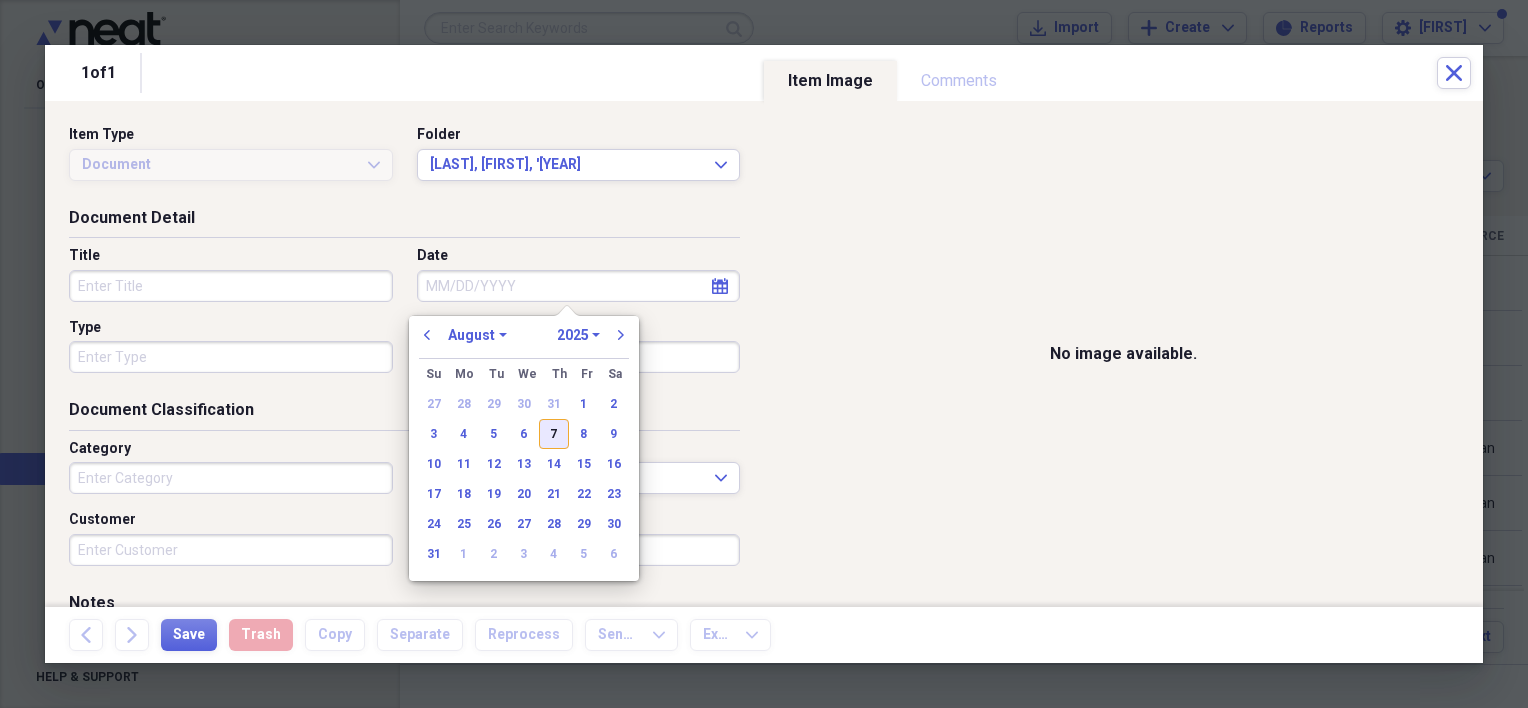 click on "7" at bounding box center [554, 434] 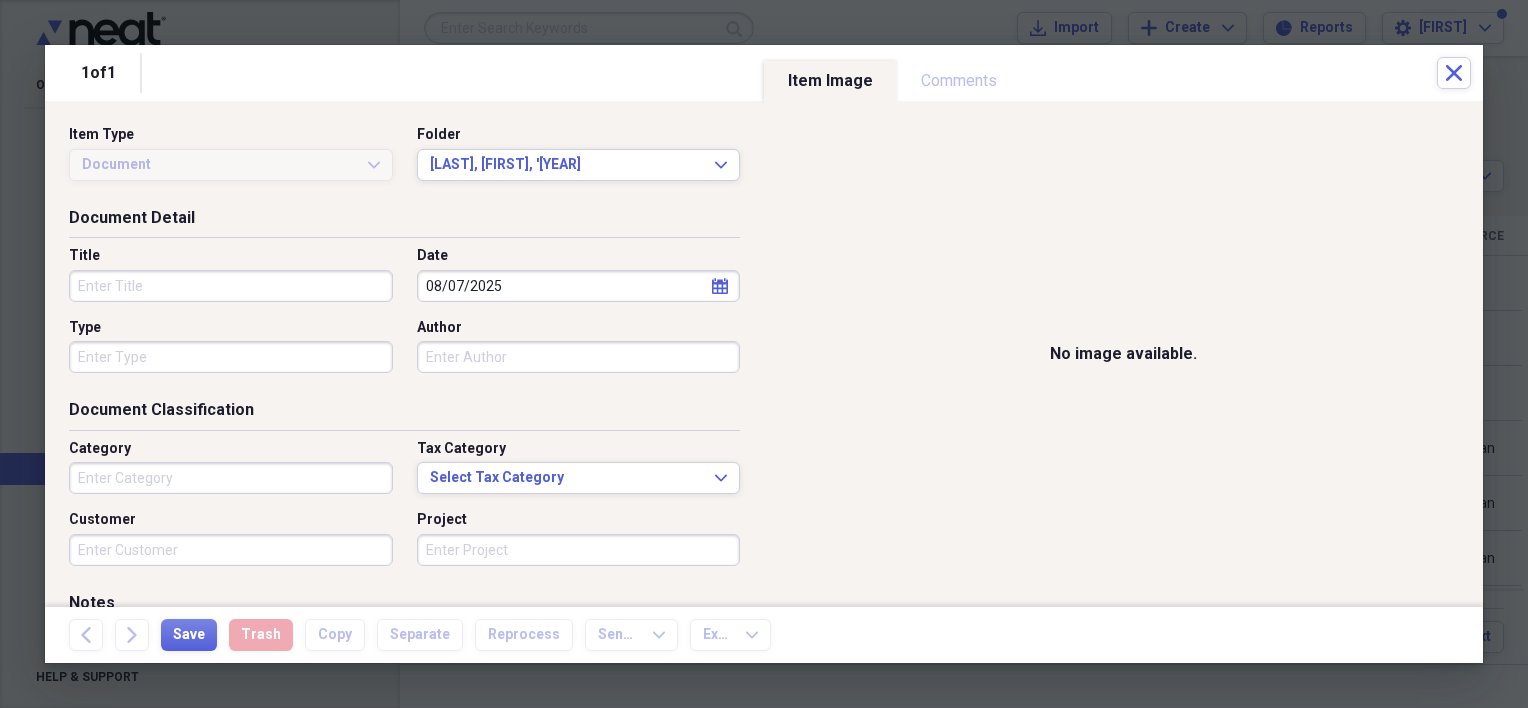 click on "Title" at bounding box center [231, 286] 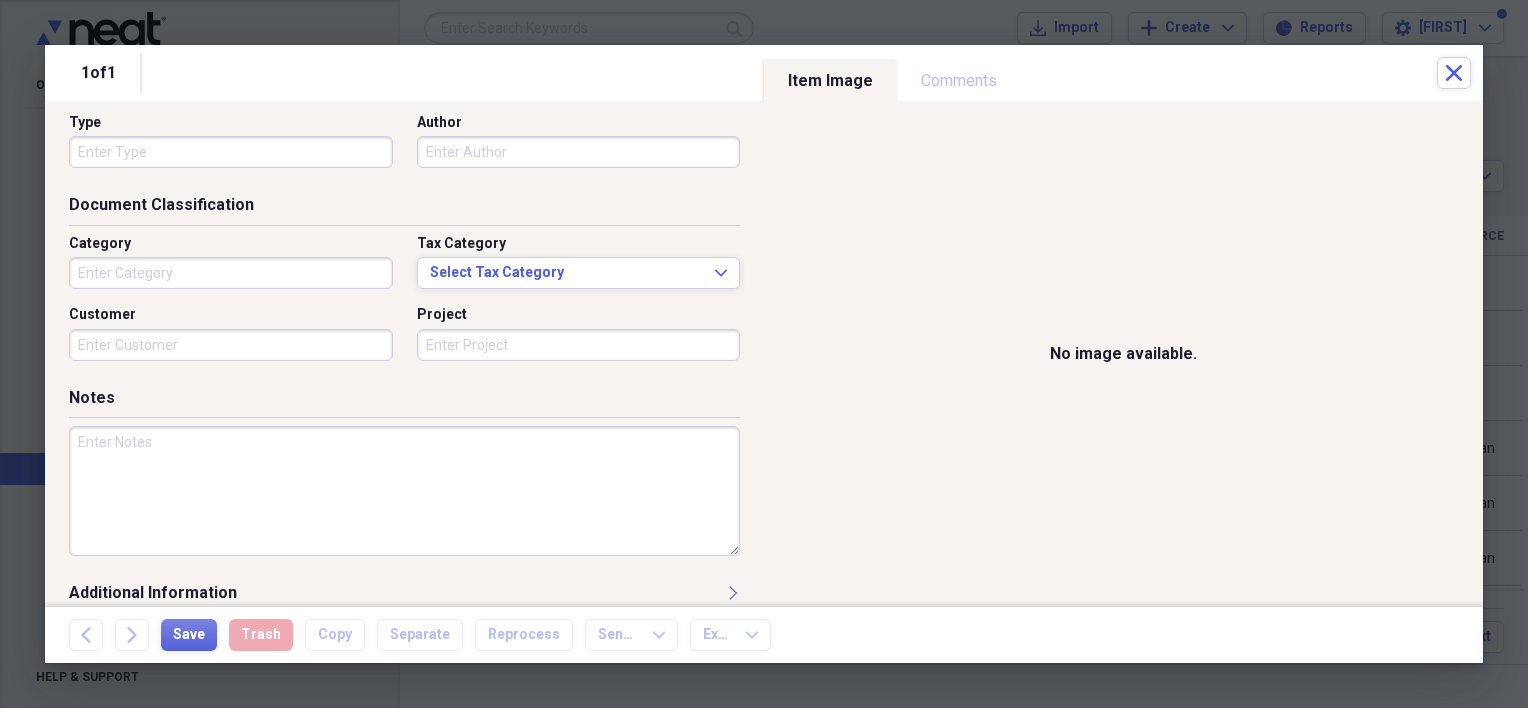 scroll, scrollTop: 228, scrollLeft: 0, axis: vertical 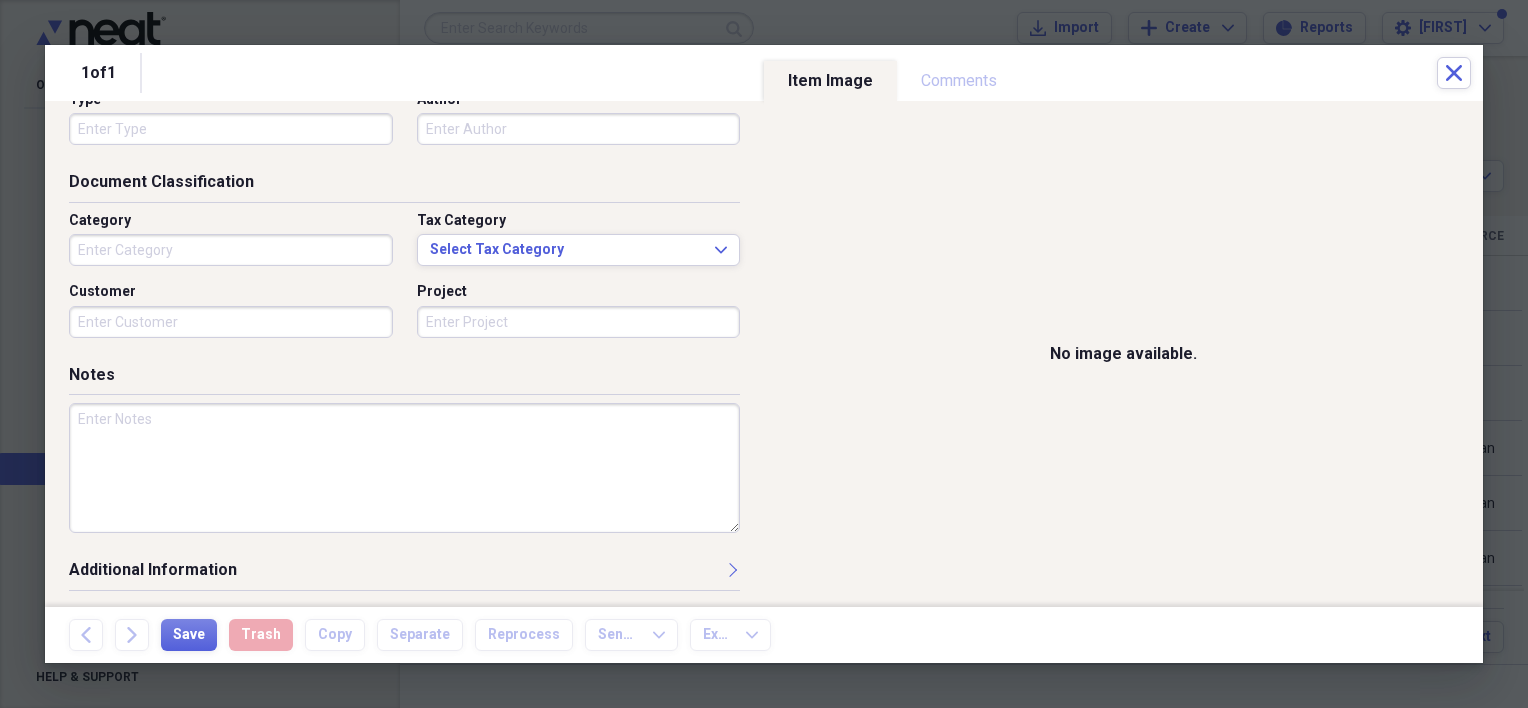 type on "Progress note" 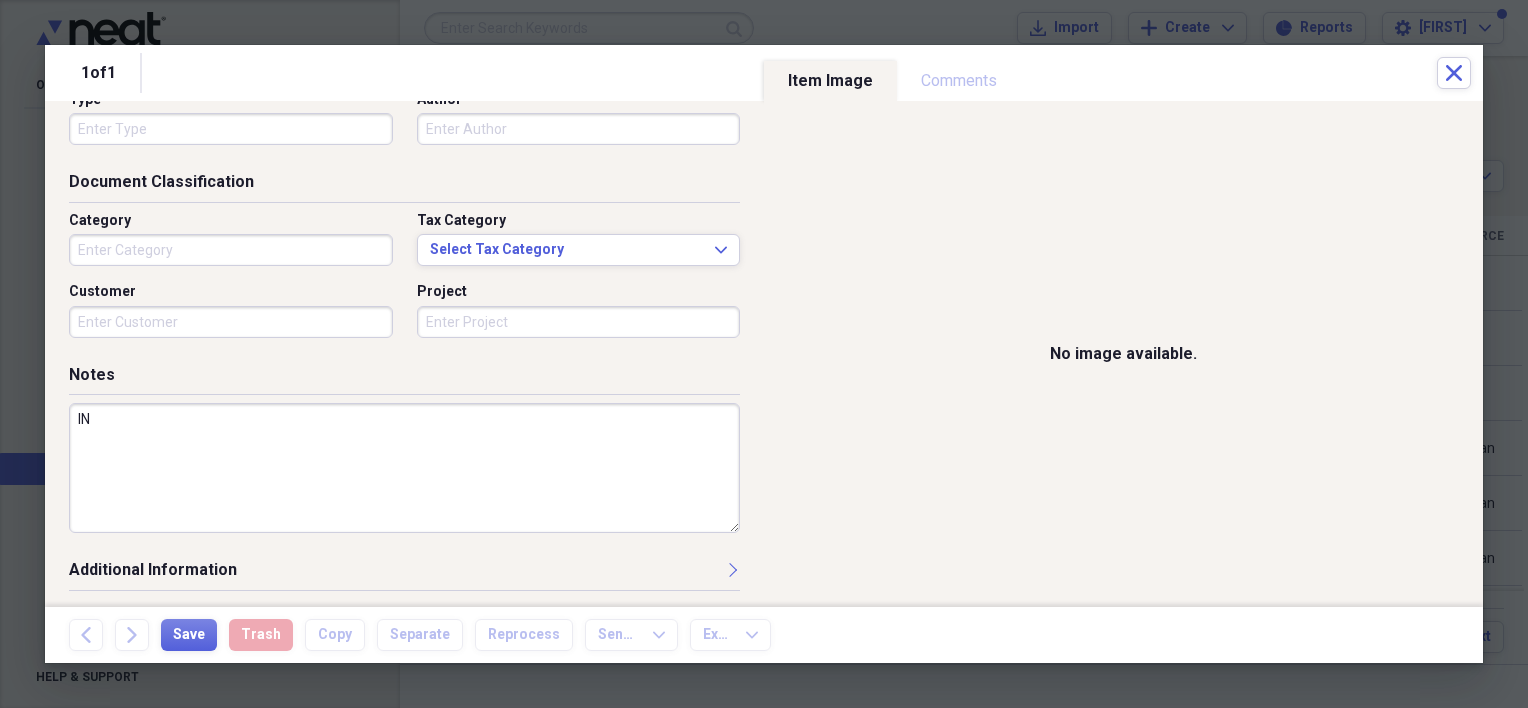 type on "I" 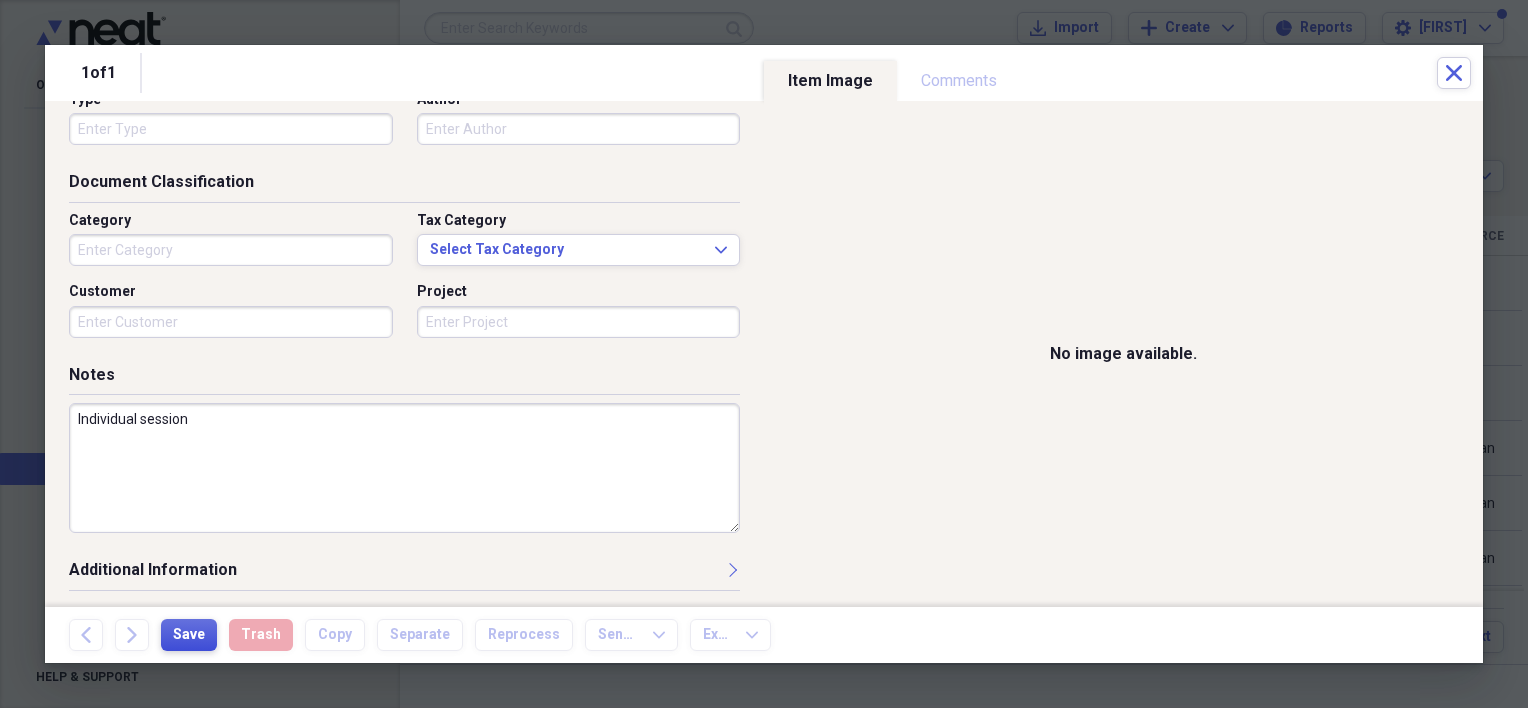 type on "Individual session" 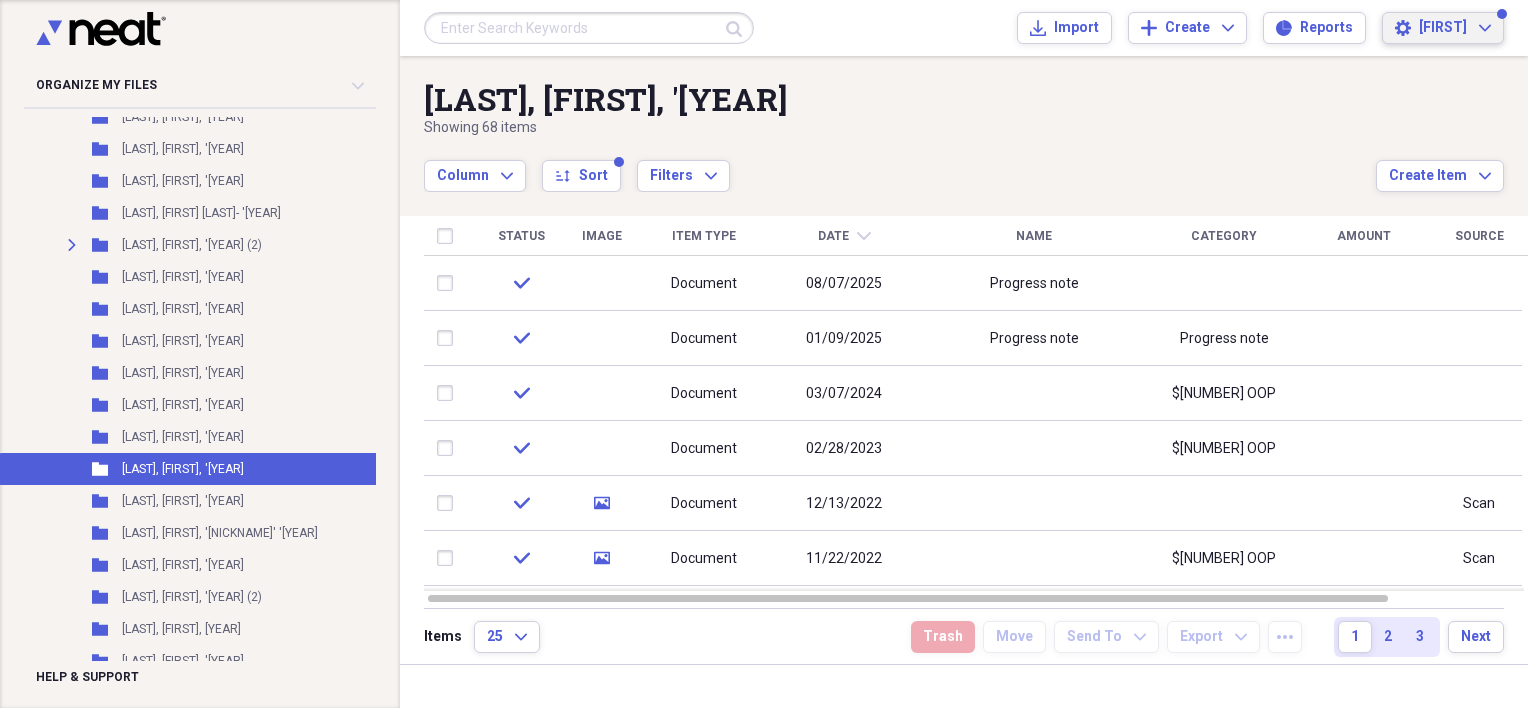 click on "[FIRST]" at bounding box center [1443, 28] 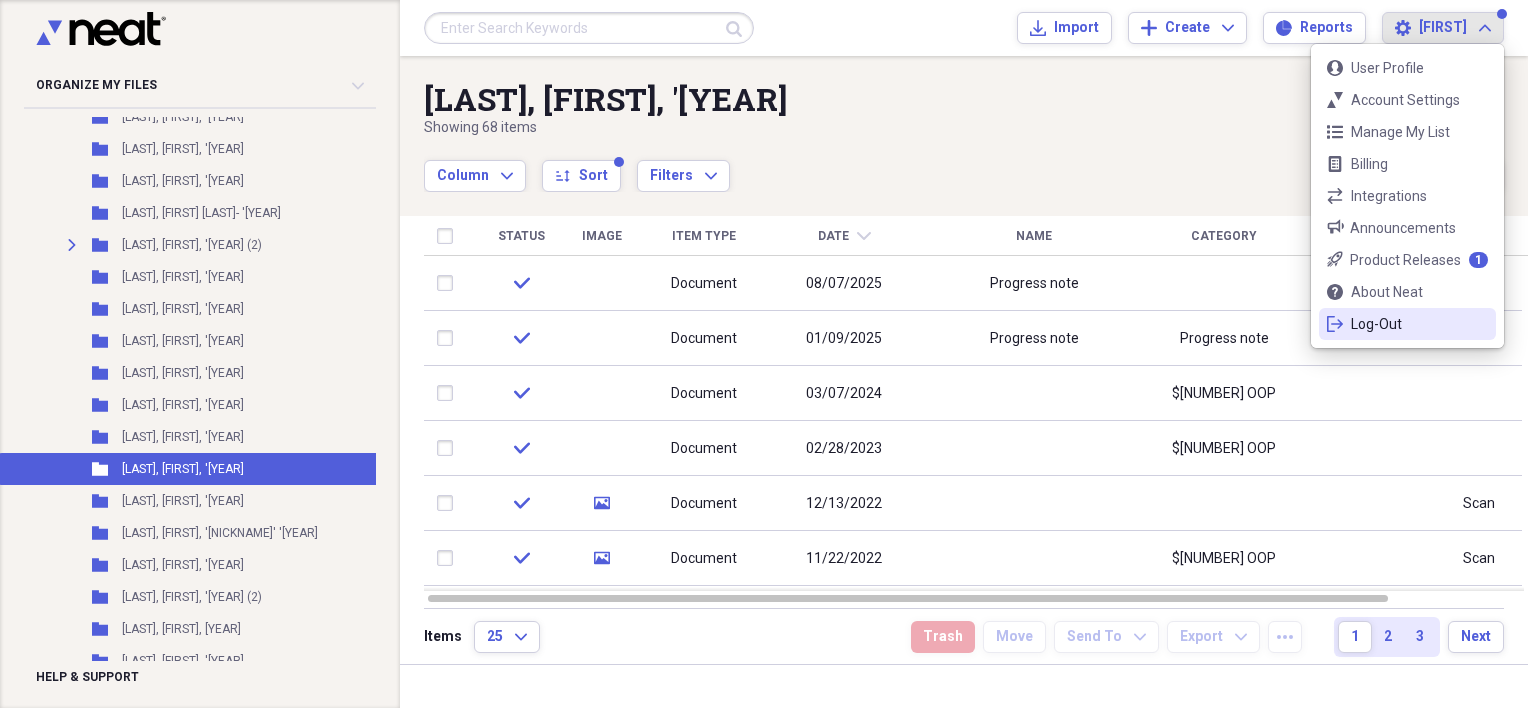 click on "Log-Out" at bounding box center (1407, 324) 